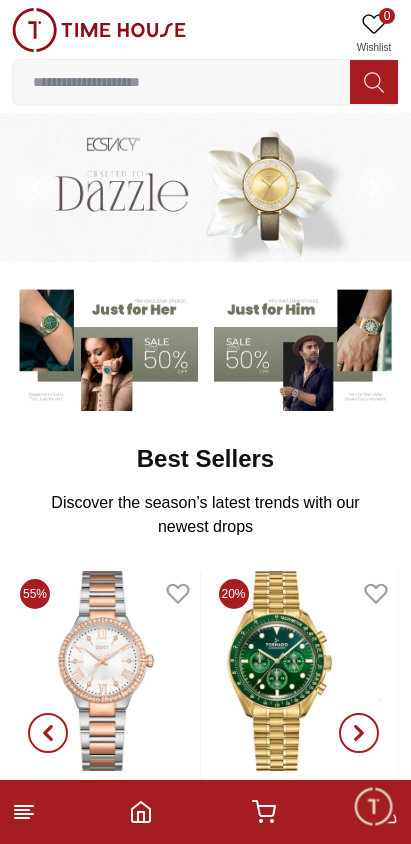 scroll, scrollTop: 0, scrollLeft: 0, axis: both 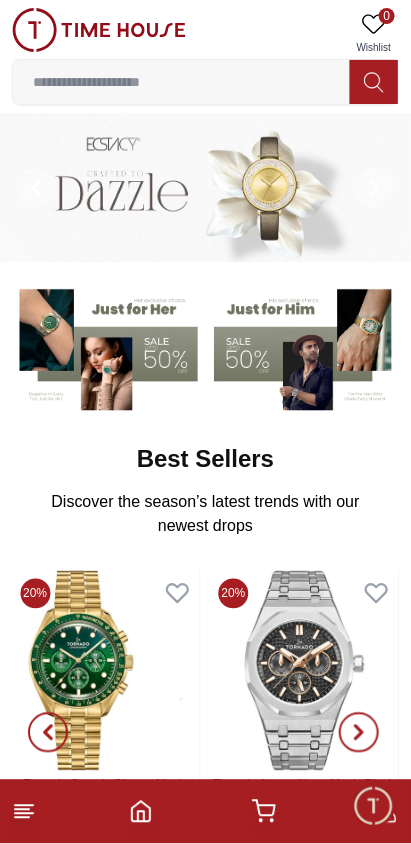 click at bounding box center (181, 82) 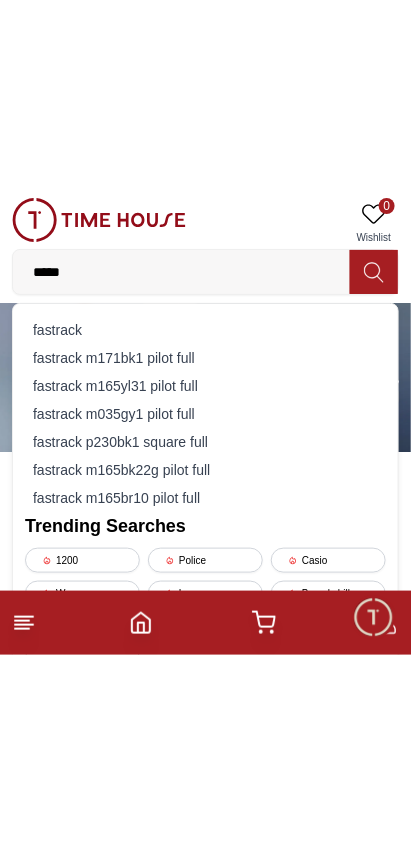 scroll, scrollTop: 0, scrollLeft: 0, axis: both 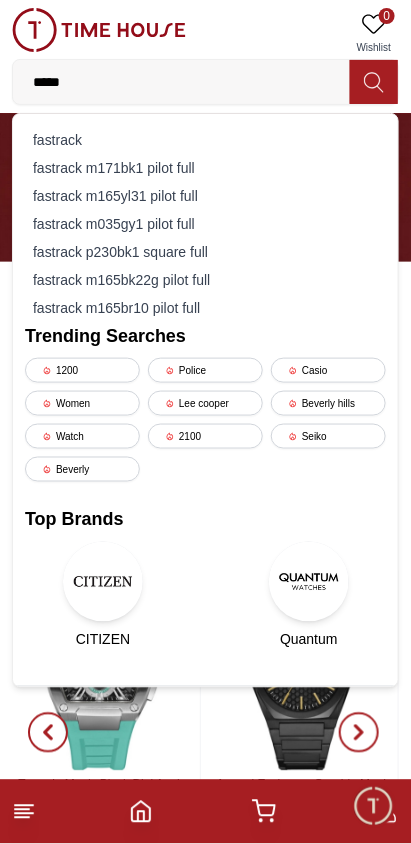 click on "Top Brands" at bounding box center (205, 520) 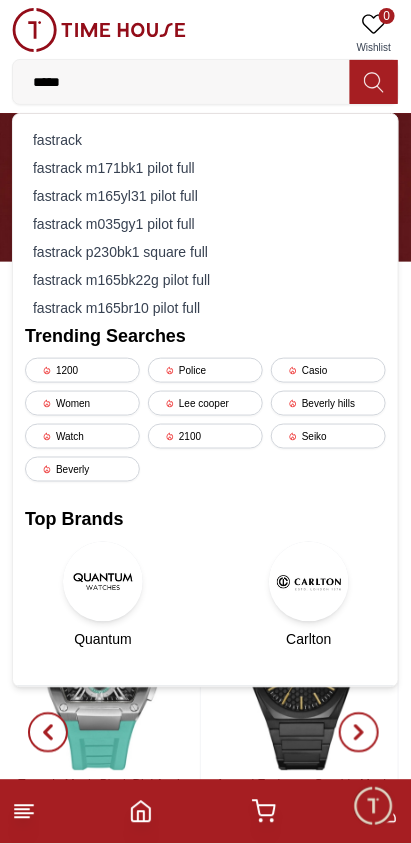 click on "*****" at bounding box center [181, 82] 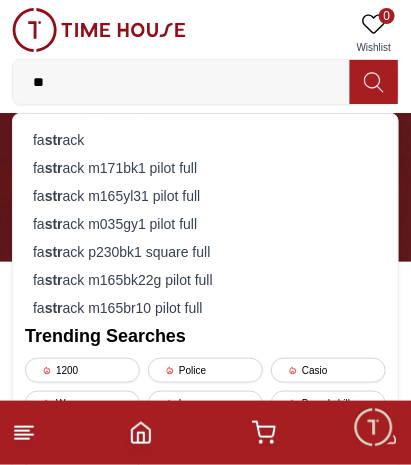 type on "*" 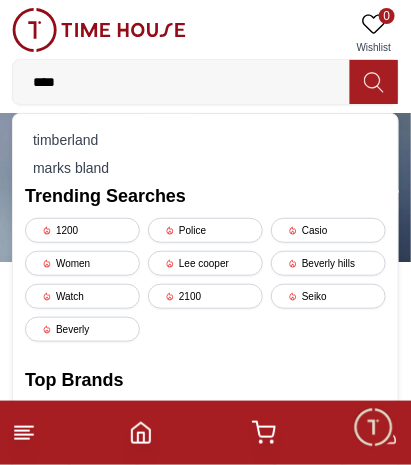 type on "*****" 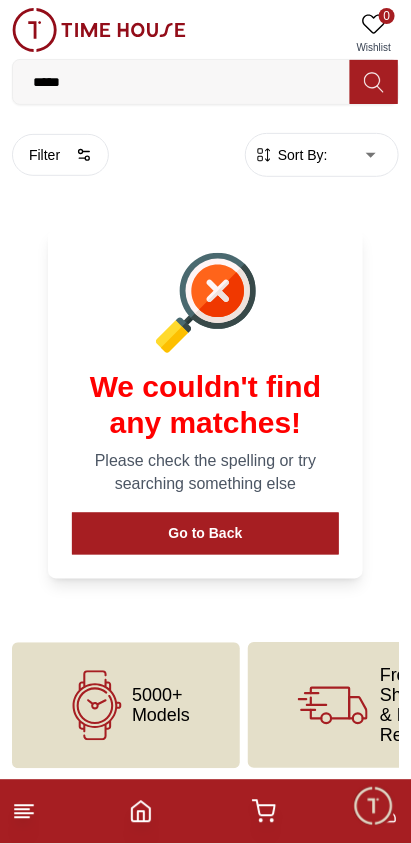 click on "*****" at bounding box center (181, 82) 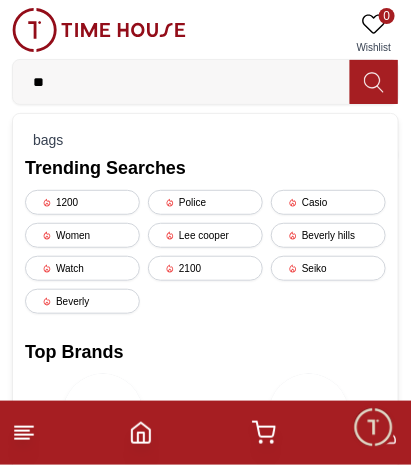 type on "*" 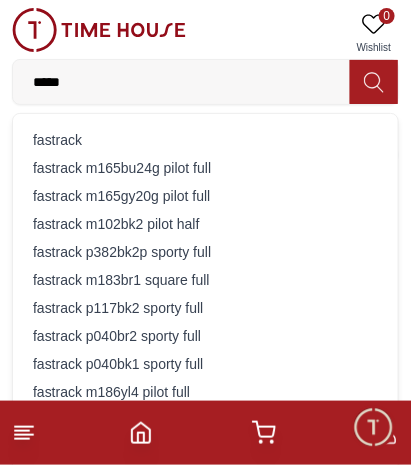 type on "******" 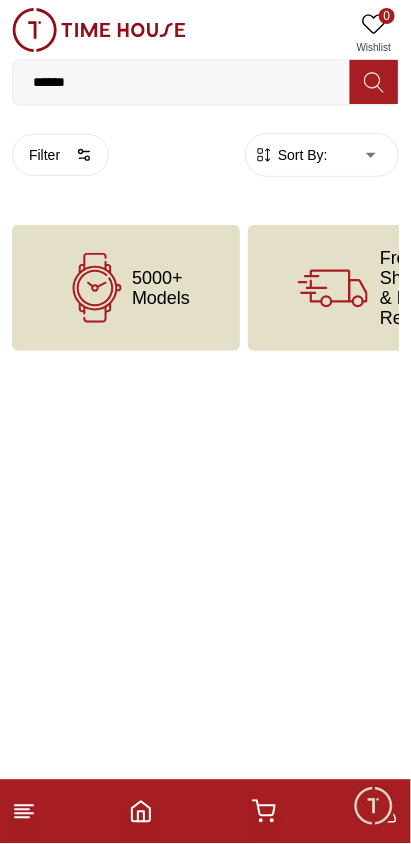 click on "******" at bounding box center [181, 82] 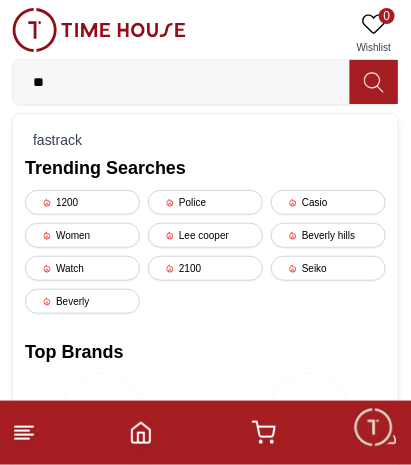 type on "*" 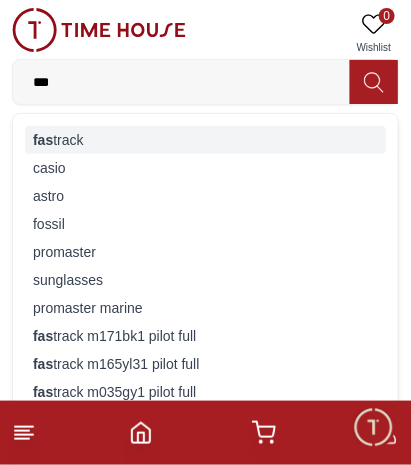 type on "***" 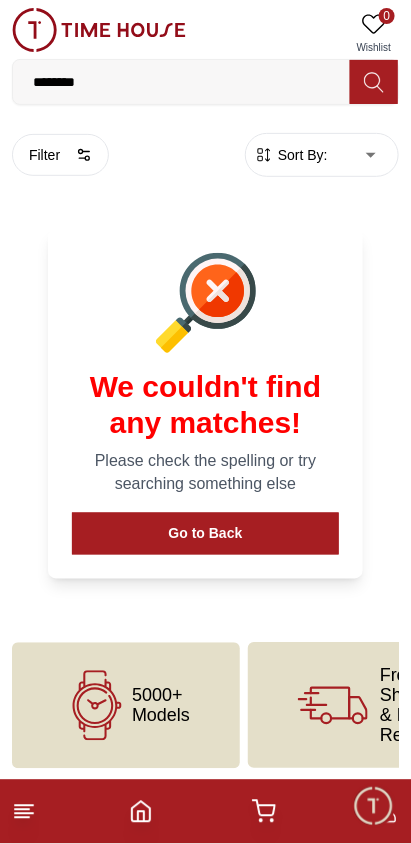 click on "********" at bounding box center (181, 82) 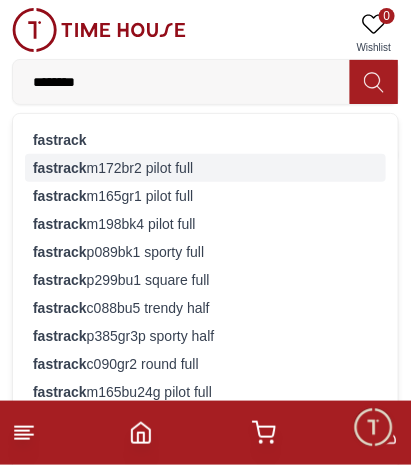 click on "fastrack  m172br2 pilot full" at bounding box center (205, 168) 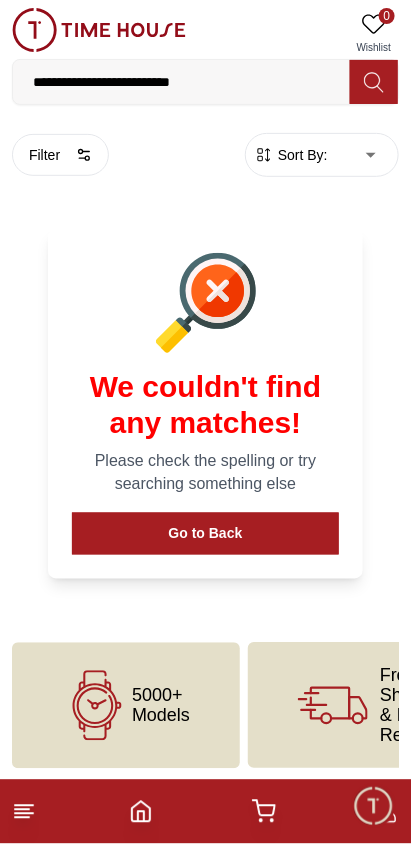 click 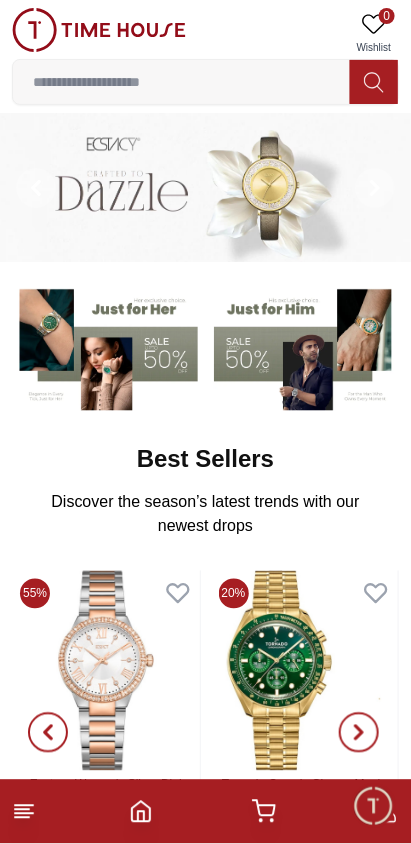 click at bounding box center [181, 82] 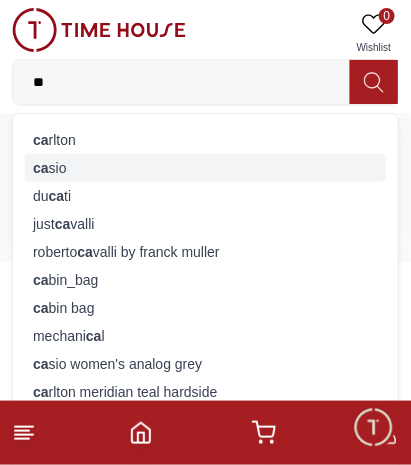 type on "**" 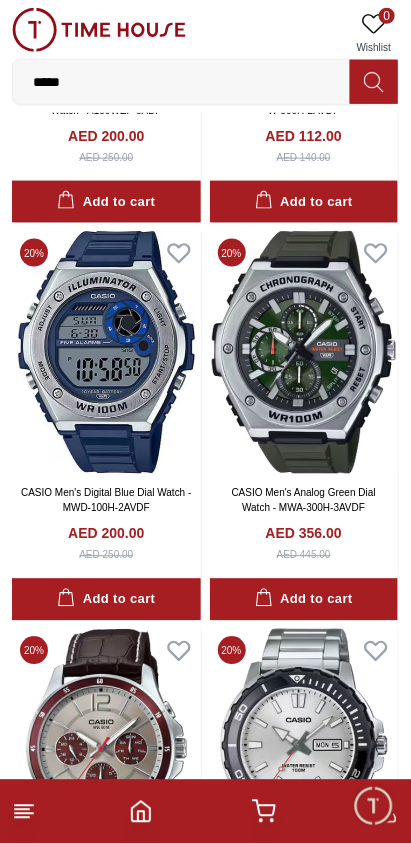 scroll, scrollTop: 1207, scrollLeft: 0, axis: vertical 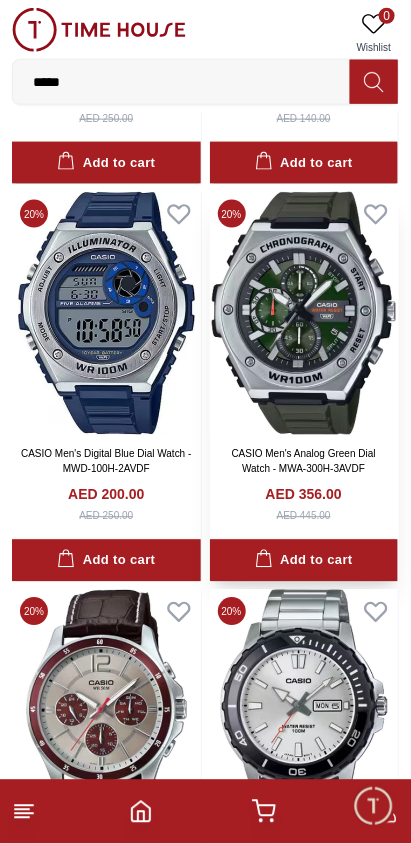 click at bounding box center [304, 313] 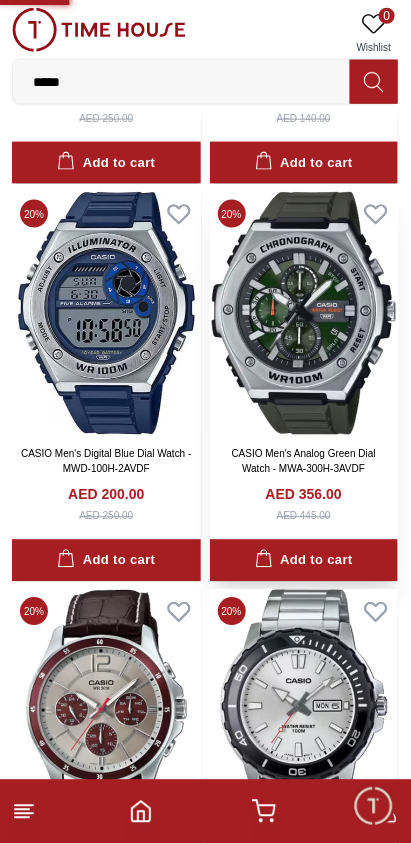 scroll, scrollTop: 0, scrollLeft: 0, axis: both 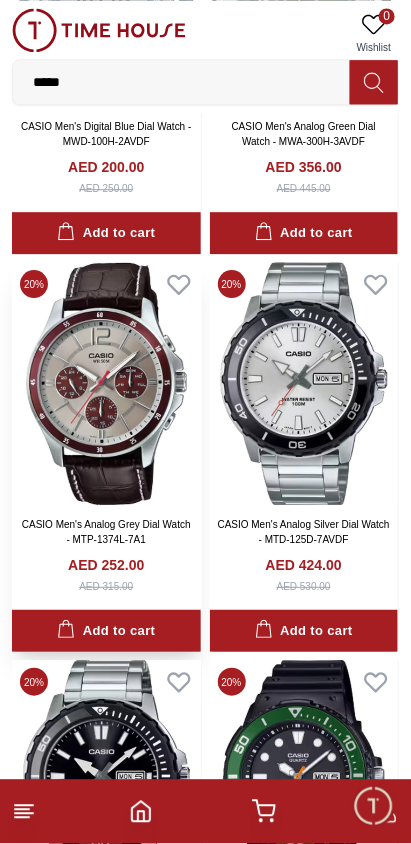 click at bounding box center [106, 383] 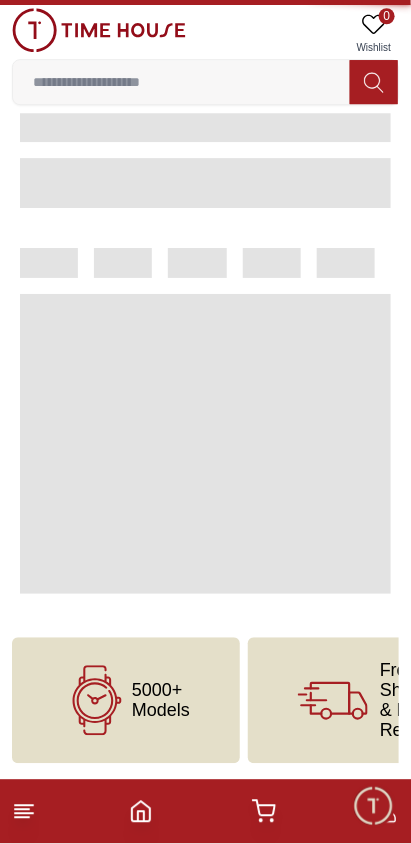 scroll, scrollTop: 0, scrollLeft: 0, axis: both 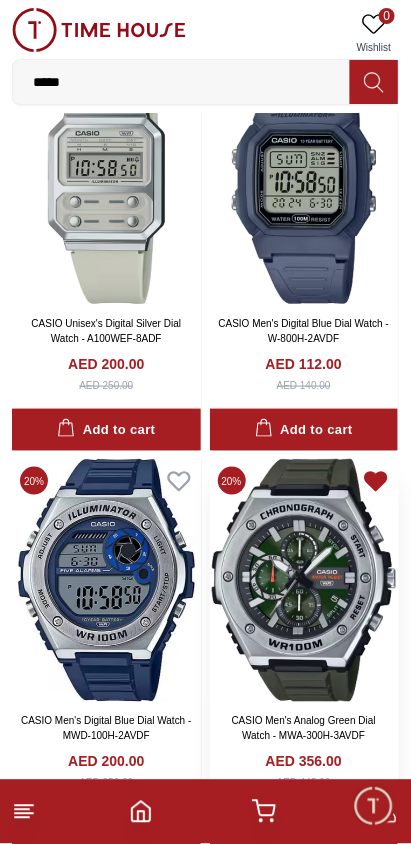 click 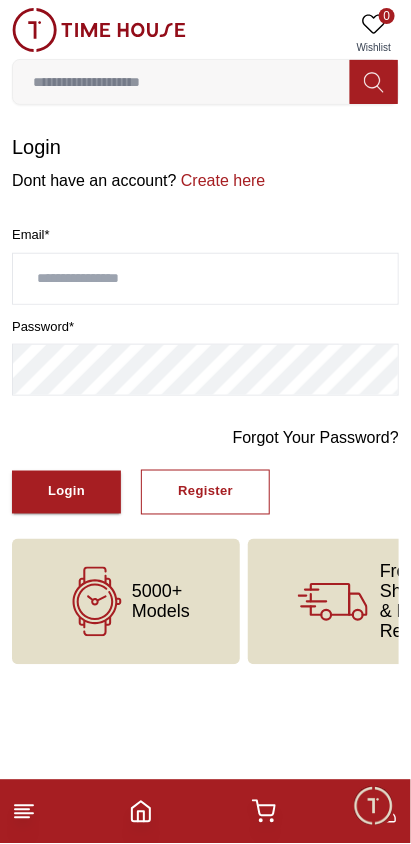 scroll, scrollTop: 0, scrollLeft: 0, axis: both 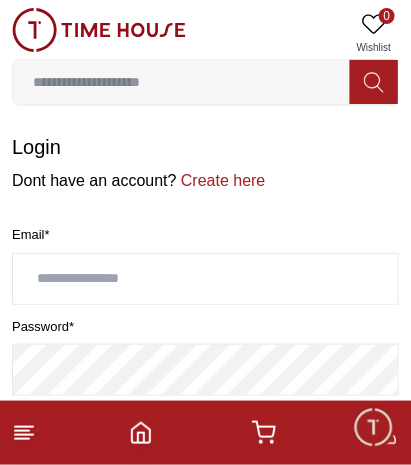 type on "**********" 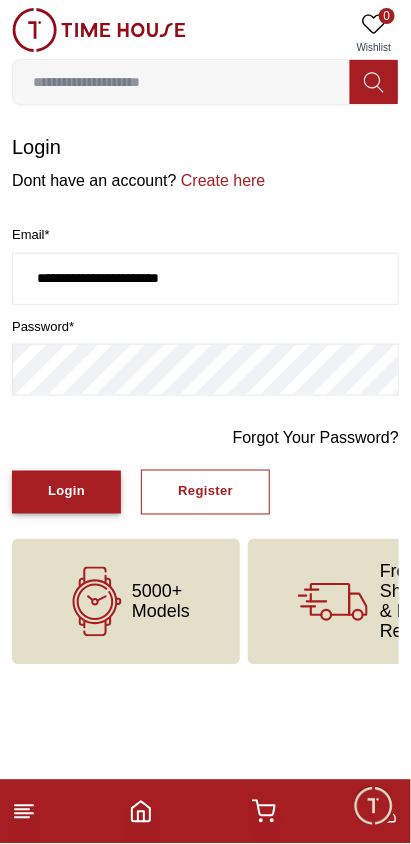 click on "Login" at bounding box center (66, 492) 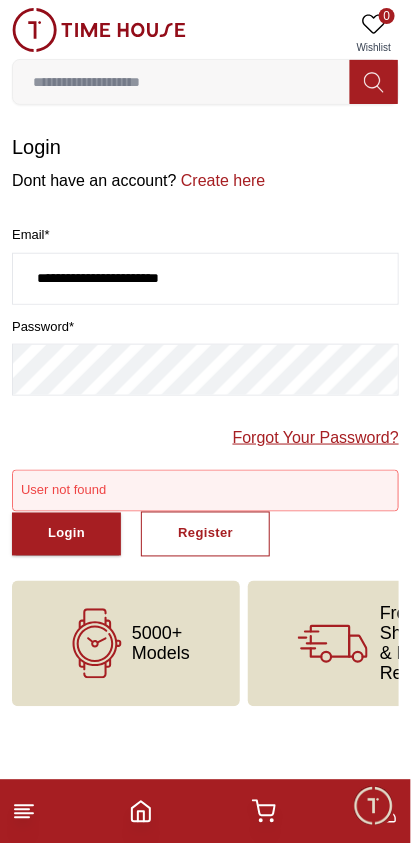 click on "Forgot Your Password?" at bounding box center [316, 438] 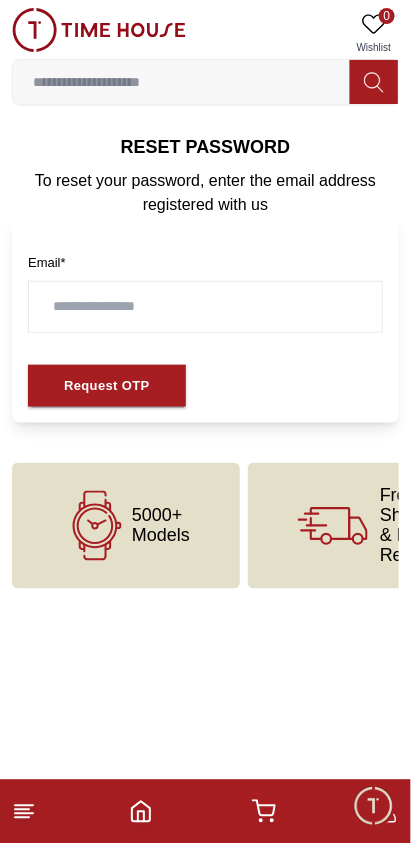 click at bounding box center (205, 307) 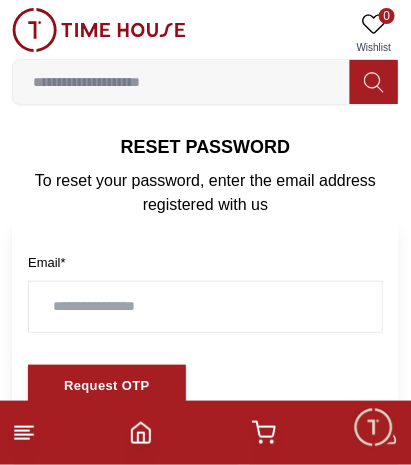 type on "**********" 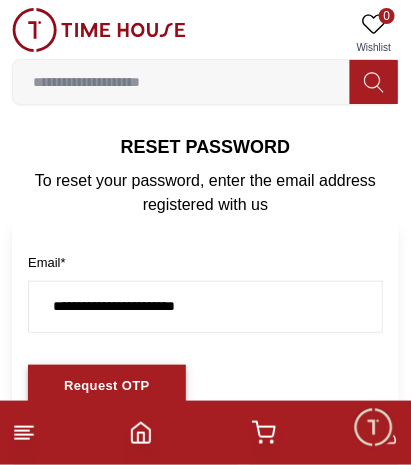 click on "Request OTP" at bounding box center (107, 386) 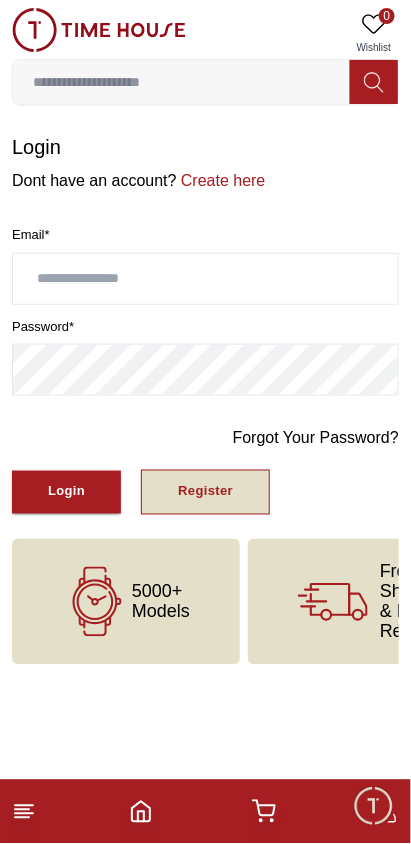click on "Register" at bounding box center [205, 492] 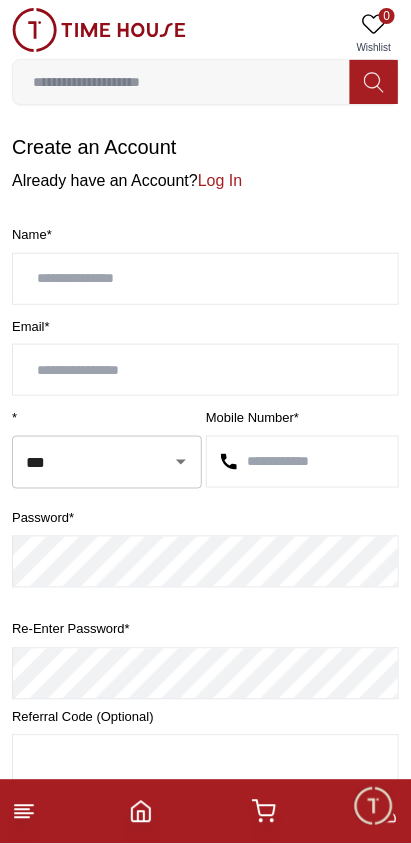 click at bounding box center (205, 279) 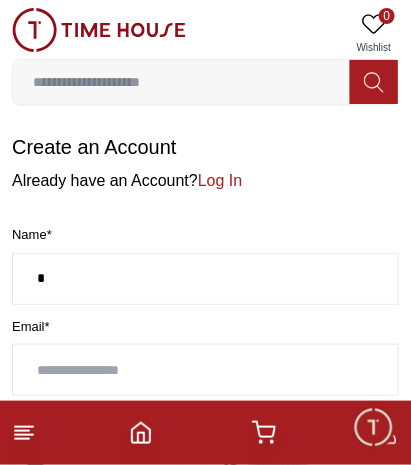 type on "*" 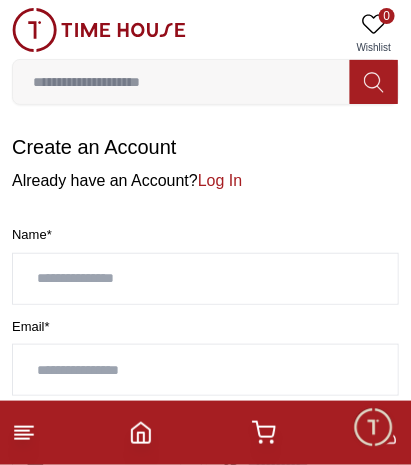 type on "********" 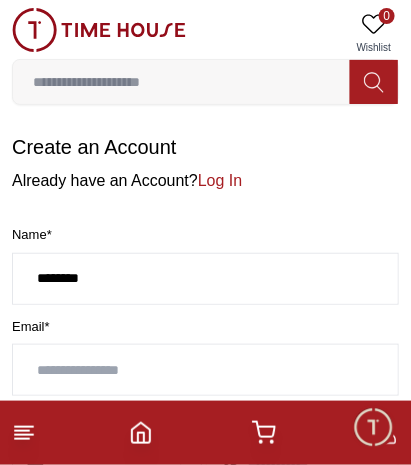 click at bounding box center [205, 370] 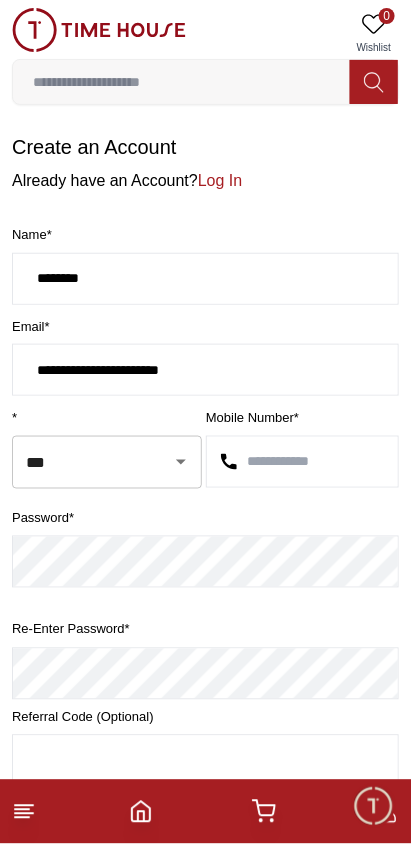 click at bounding box center (302, 462) 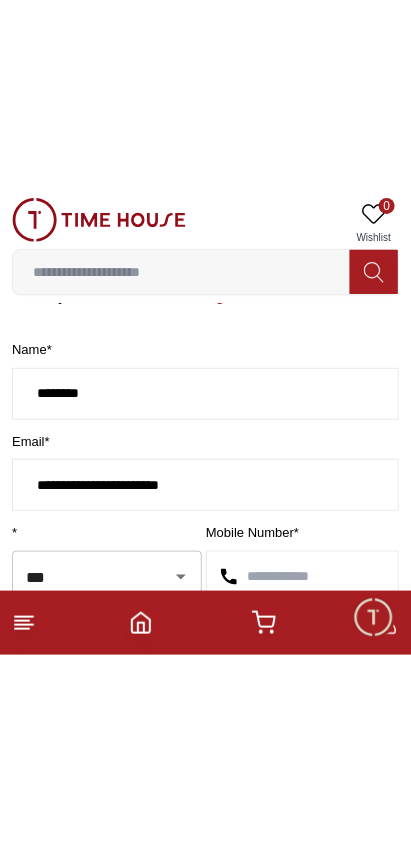 scroll, scrollTop: 227, scrollLeft: 0, axis: vertical 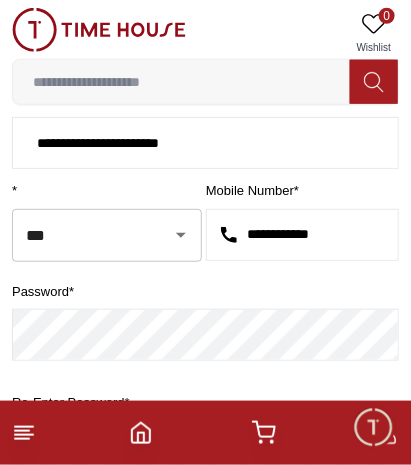 type on "**********" 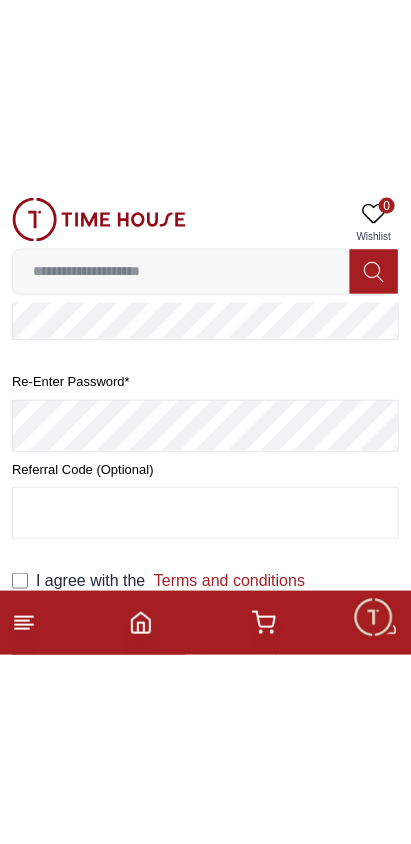 scroll, scrollTop: 290, scrollLeft: 0, axis: vertical 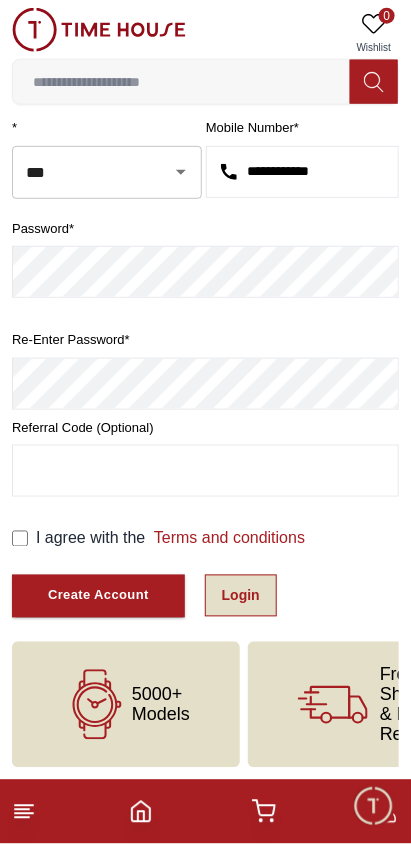 click on "Login" at bounding box center [241, 596] 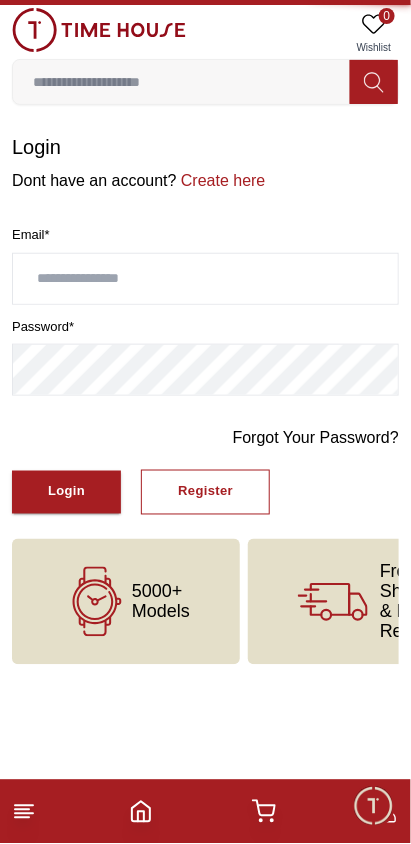 scroll, scrollTop: 0, scrollLeft: 0, axis: both 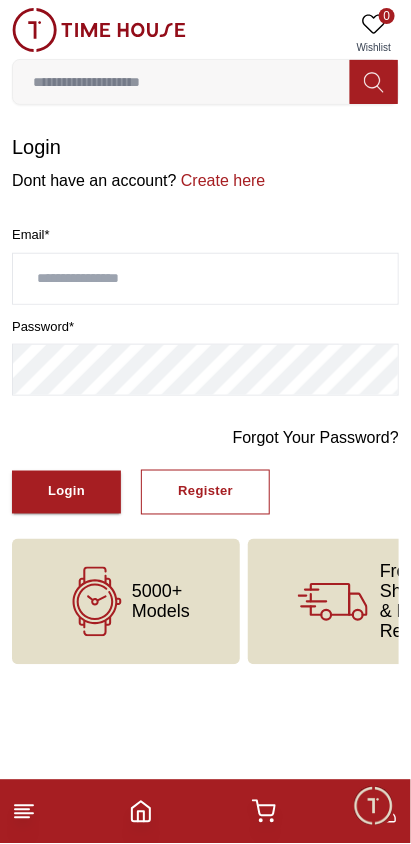 click at bounding box center [205, 279] 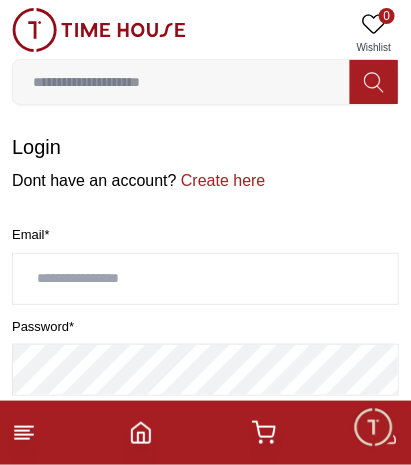 type on "**********" 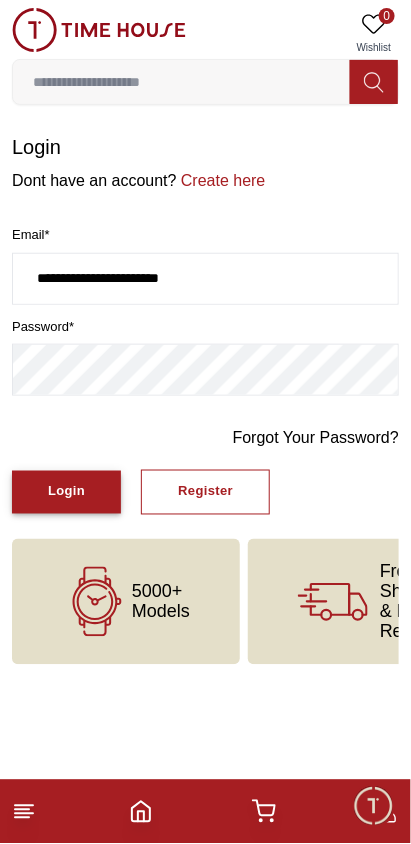 click on "Login" at bounding box center (66, 492) 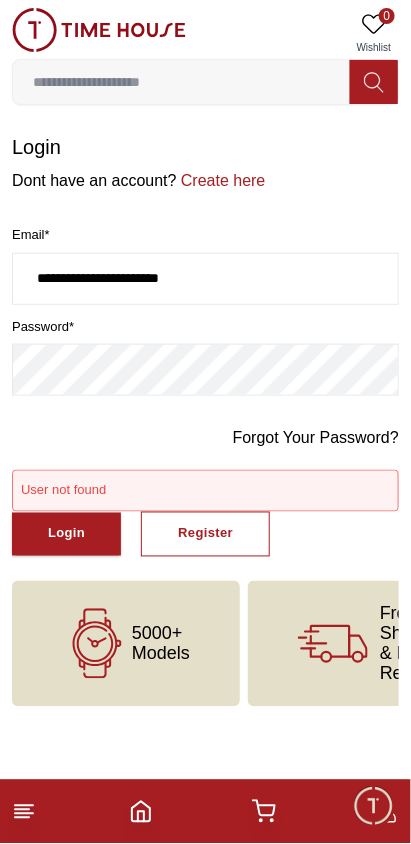 click on "**********" at bounding box center (205, 279) 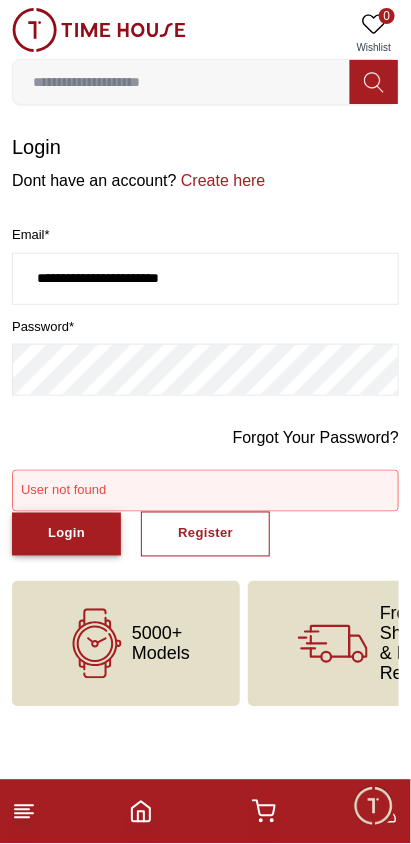 click on "Login" at bounding box center (66, 534) 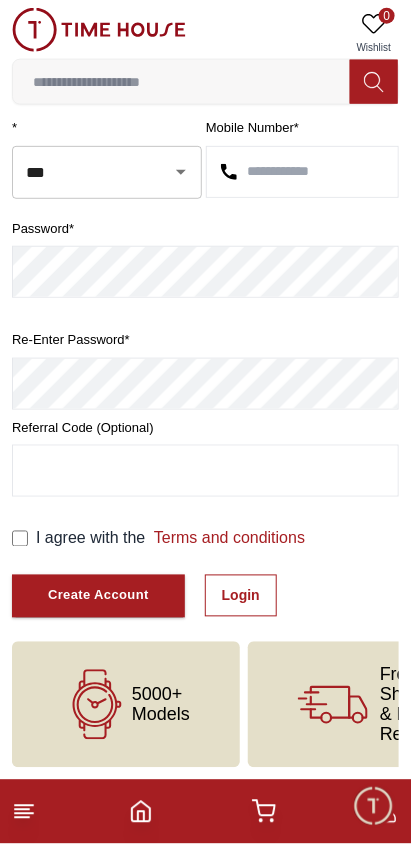 scroll, scrollTop: 0, scrollLeft: 0, axis: both 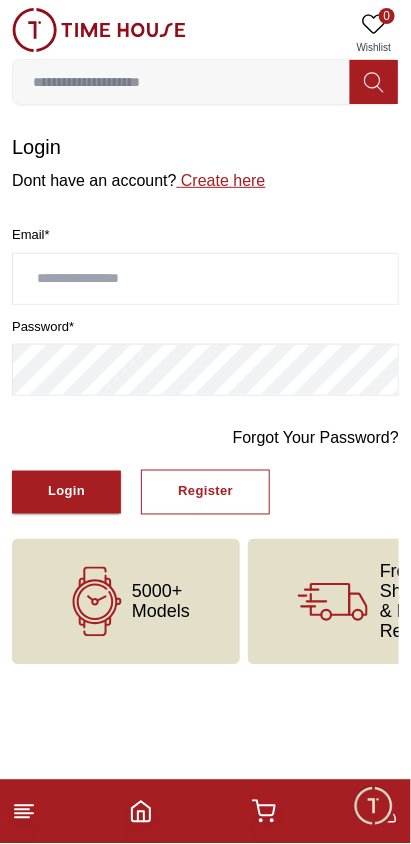 click on "Create here" at bounding box center (221, 180) 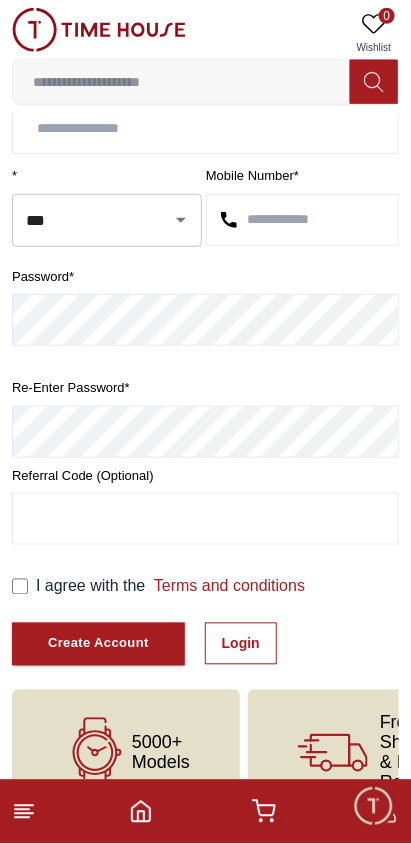 scroll, scrollTop: 290, scrollLeft: 0, axis: vertical 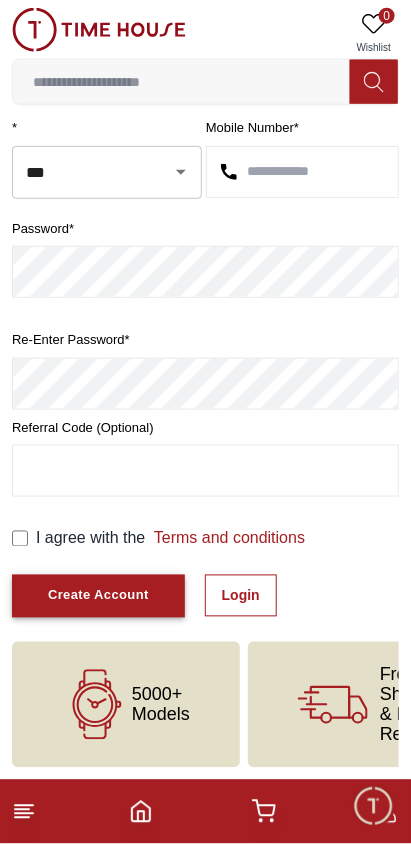 click on "Create Account" at bounding box center (98, 596) 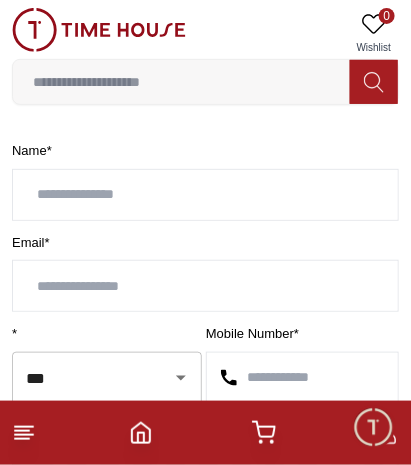 scroll, scrollTop: 44, scrollLeft: 0, axis: vertical 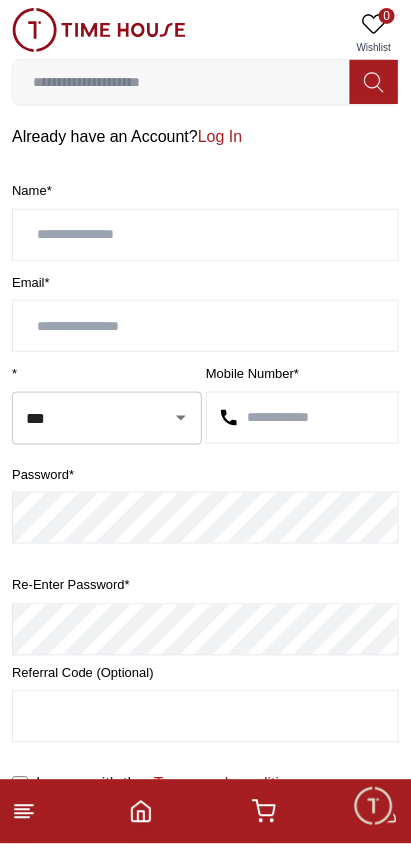 click at bounding box center [205, 235] 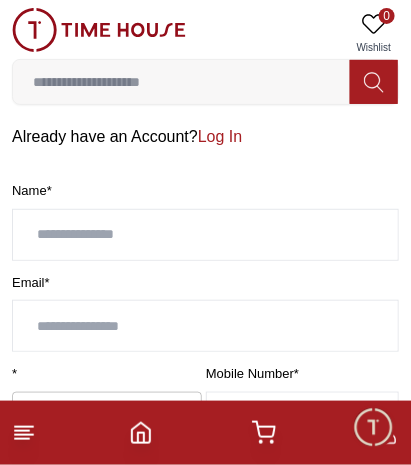 type on "********" 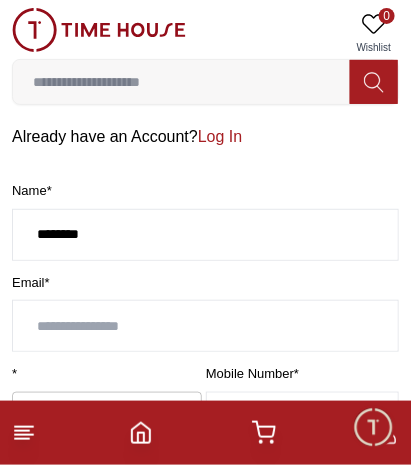 click at bounding box center (205, 326) 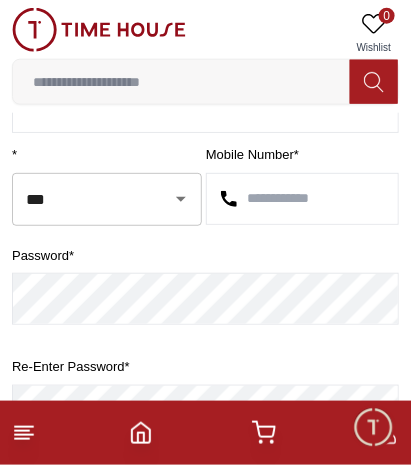 scroll, scrollTop: 267, scrollLeft: 0, axis: vertical 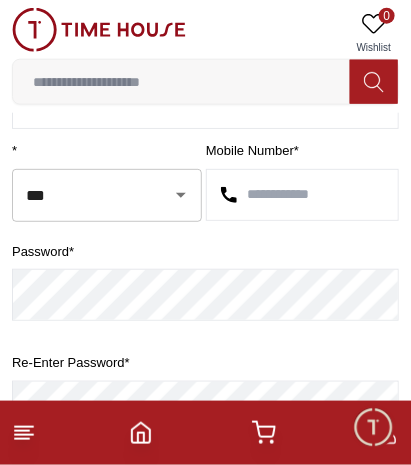 click at bounding box center [302, 195] 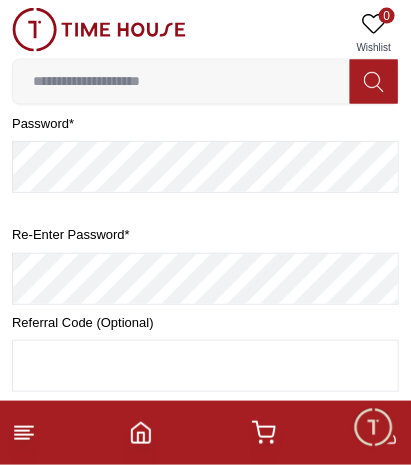 scroll, scrollTop: 435, scrollLeft: 0, axis: vertical 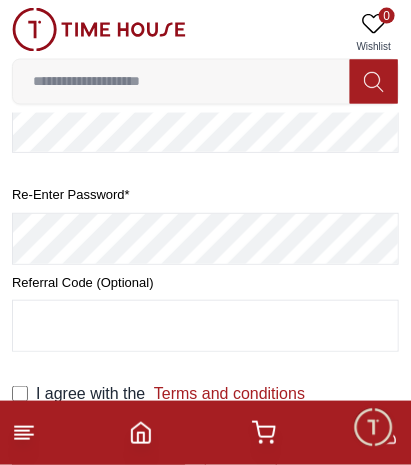 type on "**********" 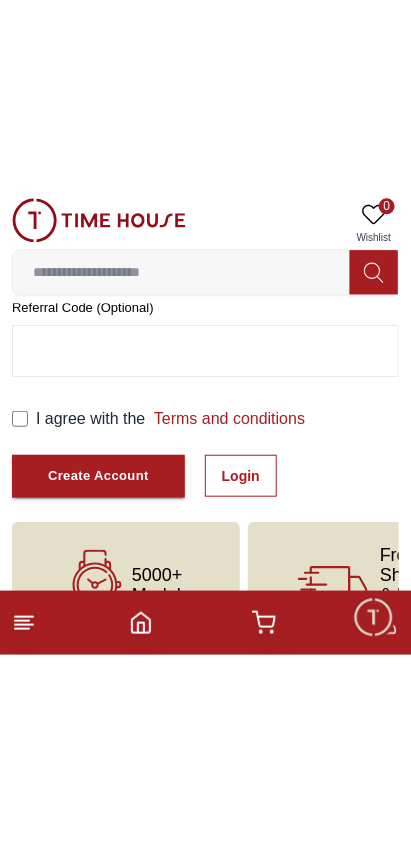 scroll, scrollTop: 290, scrollLeft: 0, axis: vertical 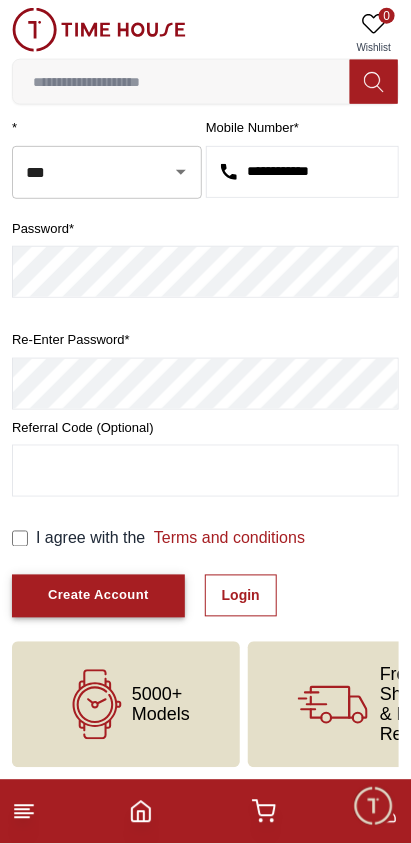 click on "Create Account" at bounding box center (98, 596) 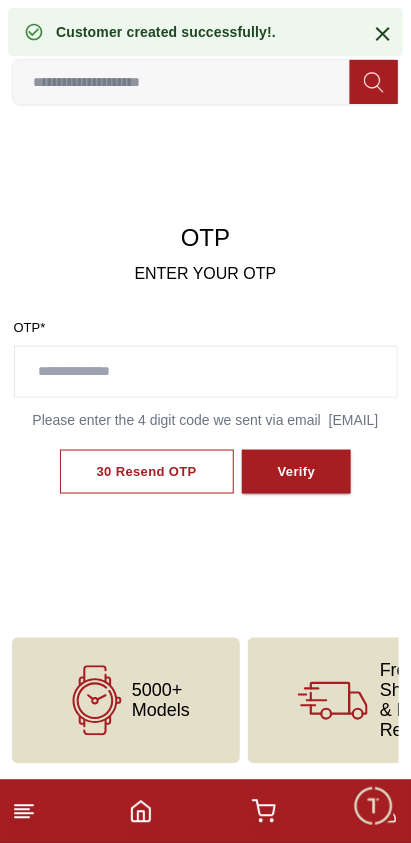 scroll, scrollTop: 27, scrollLeft: 0, axis: vertical 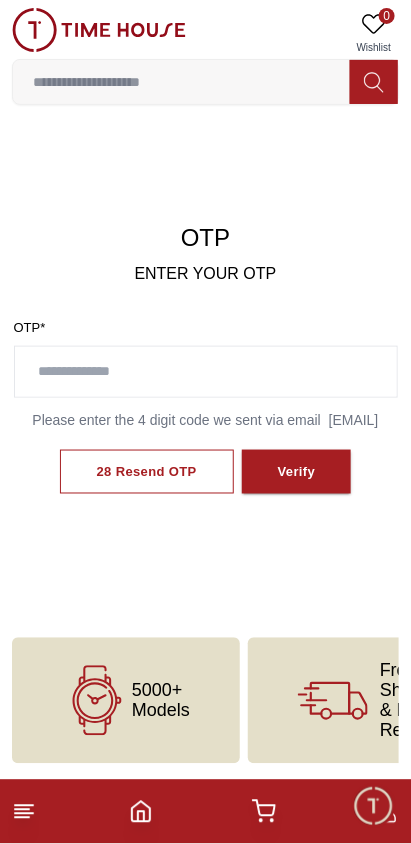click at bounding box center (206, 372) 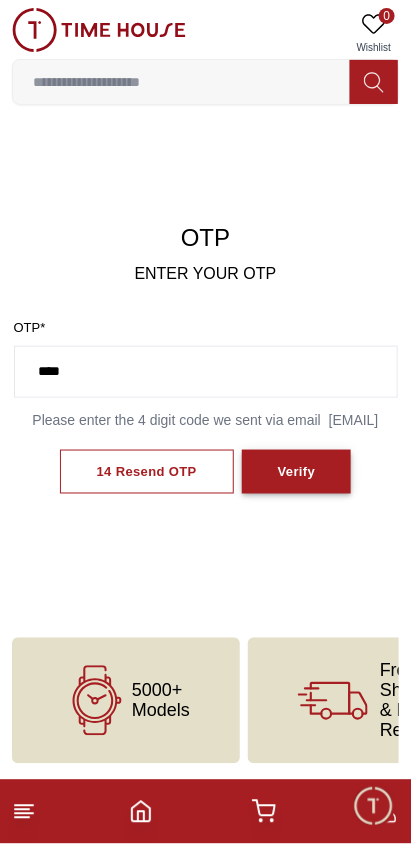 type on "****" 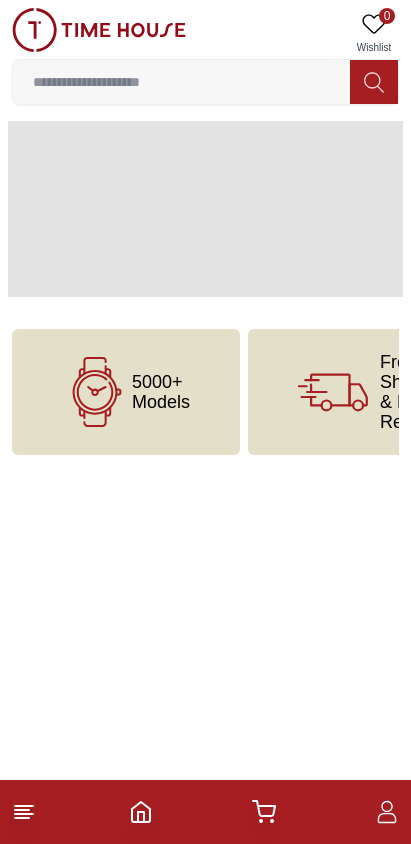 scroll, scrollTop: 0, scrollLeft: 0, axis: both 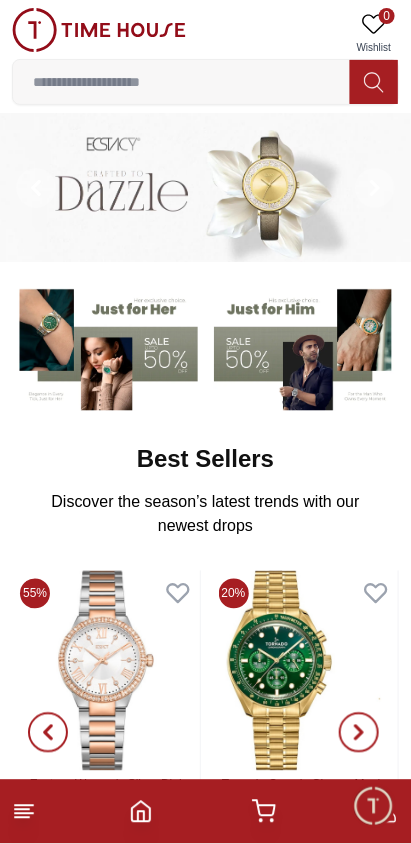click at bounding box center [181, 82] 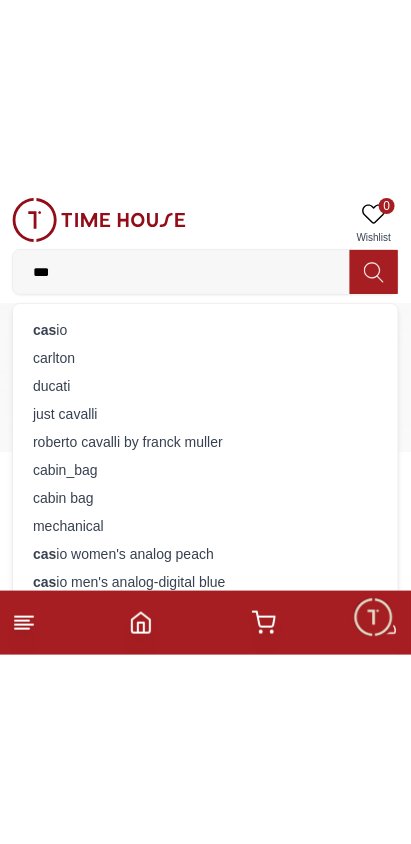 scroll, scrollTop: 0, scrollLeft: 0, axis: both 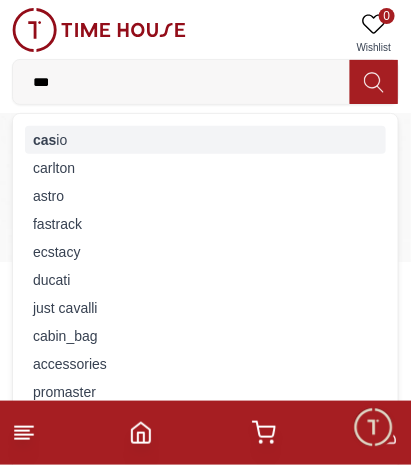 type on "***" 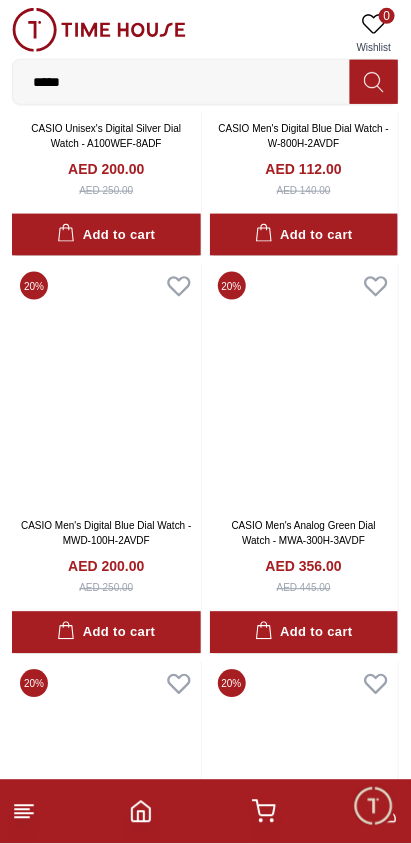 scroll, scrollTop: 1144, scrollLeft: 0, axis: vertical 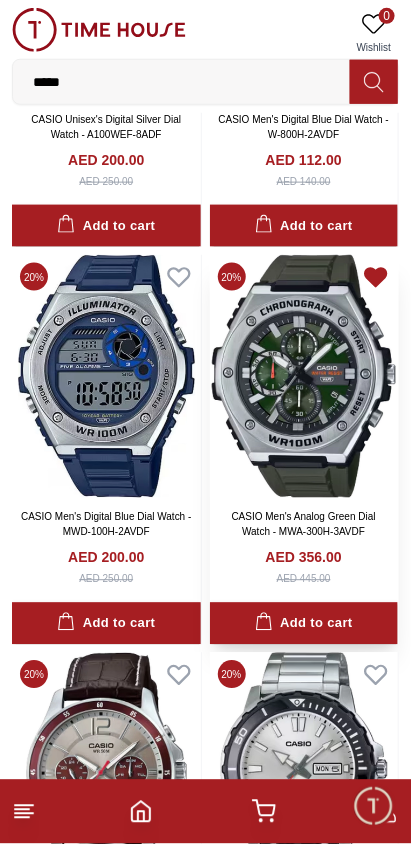 click 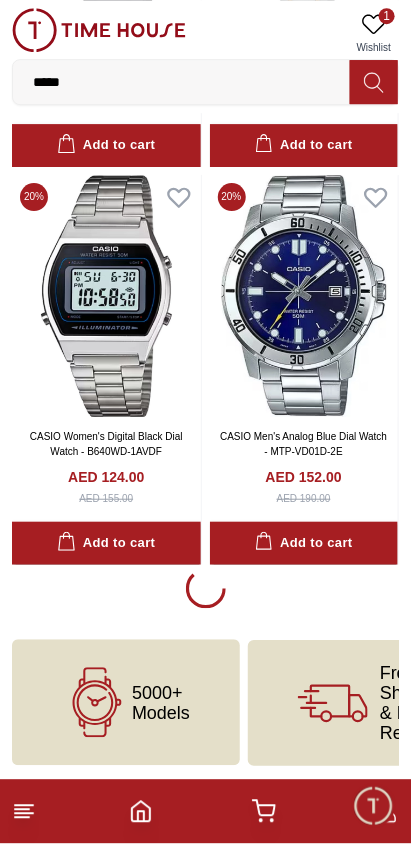 scroll, scrollTop: 3614, scrollLeft: 0, axis: vertical 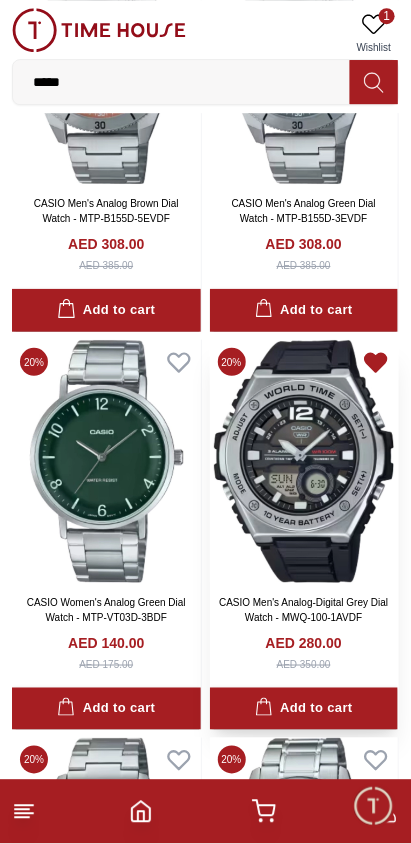 click 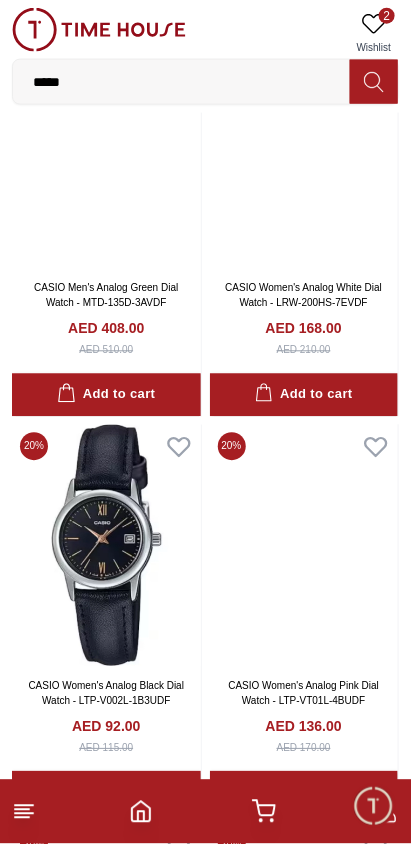 scroll, scrollTop: 37073, scrollLeft: 0, axis: vertical 